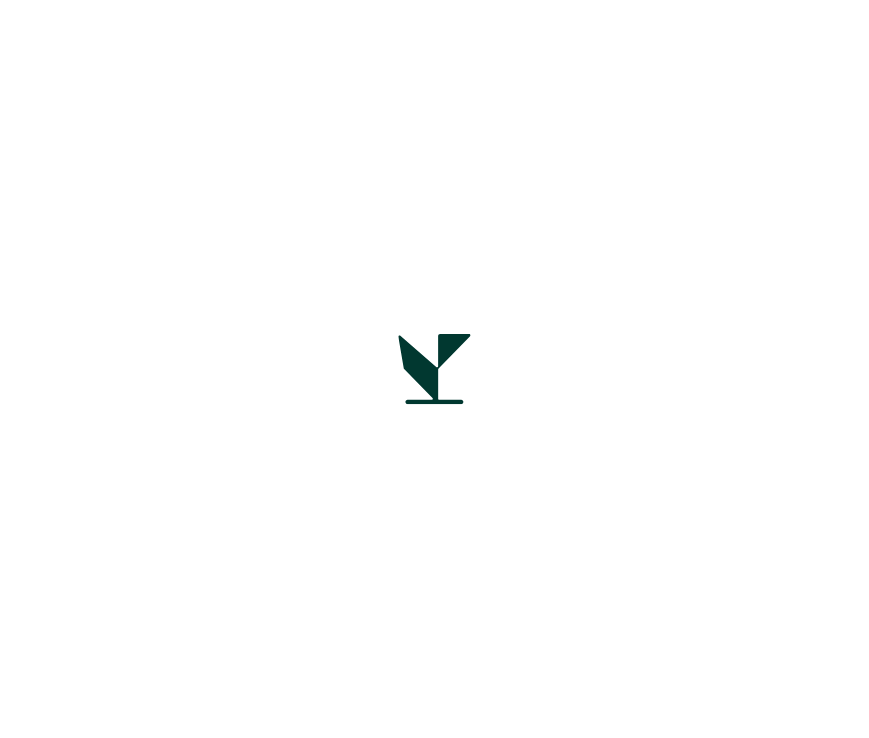scroll, scrollTop: 0, scrollLeft: 0, axis: both 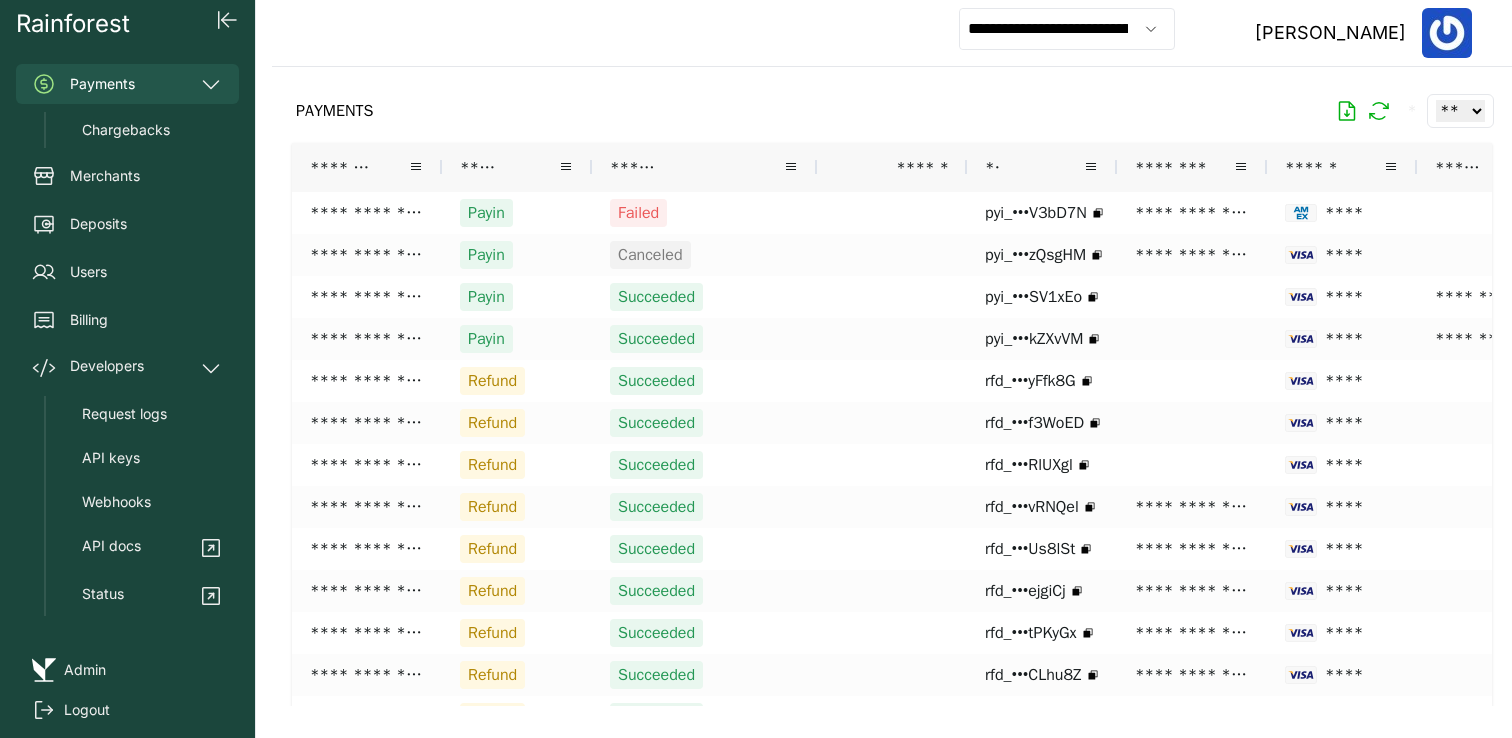 click on "PAYMENTS * ** ** ** ***" at bounding box center [892, 111] 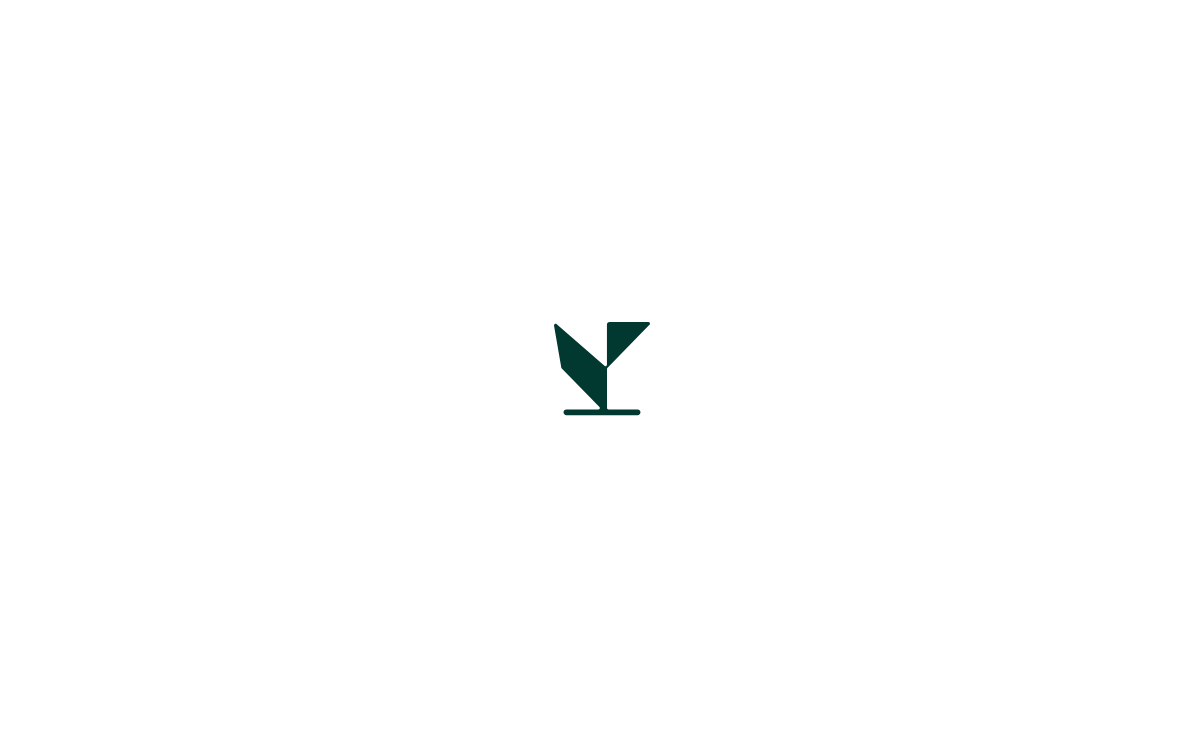 scroll, scrollTop: 0, scrollLeft: 0, axis: both 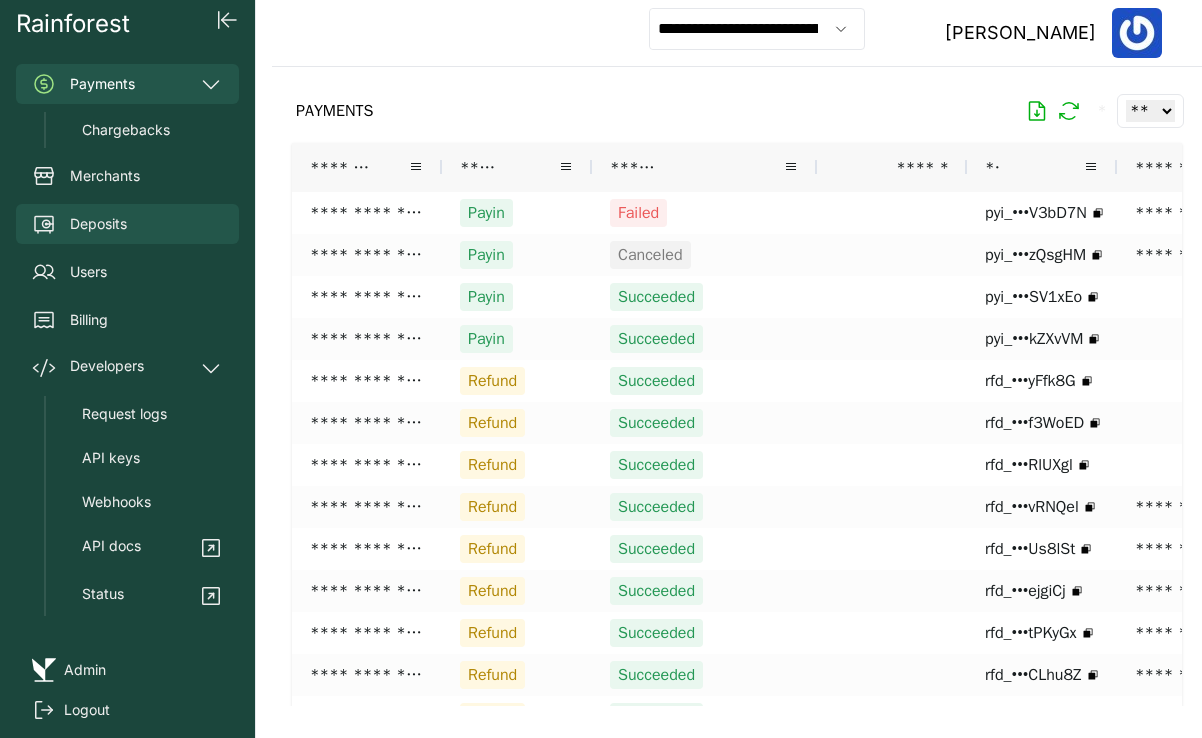 click on "Deposits" at bounding box center (127, 224) 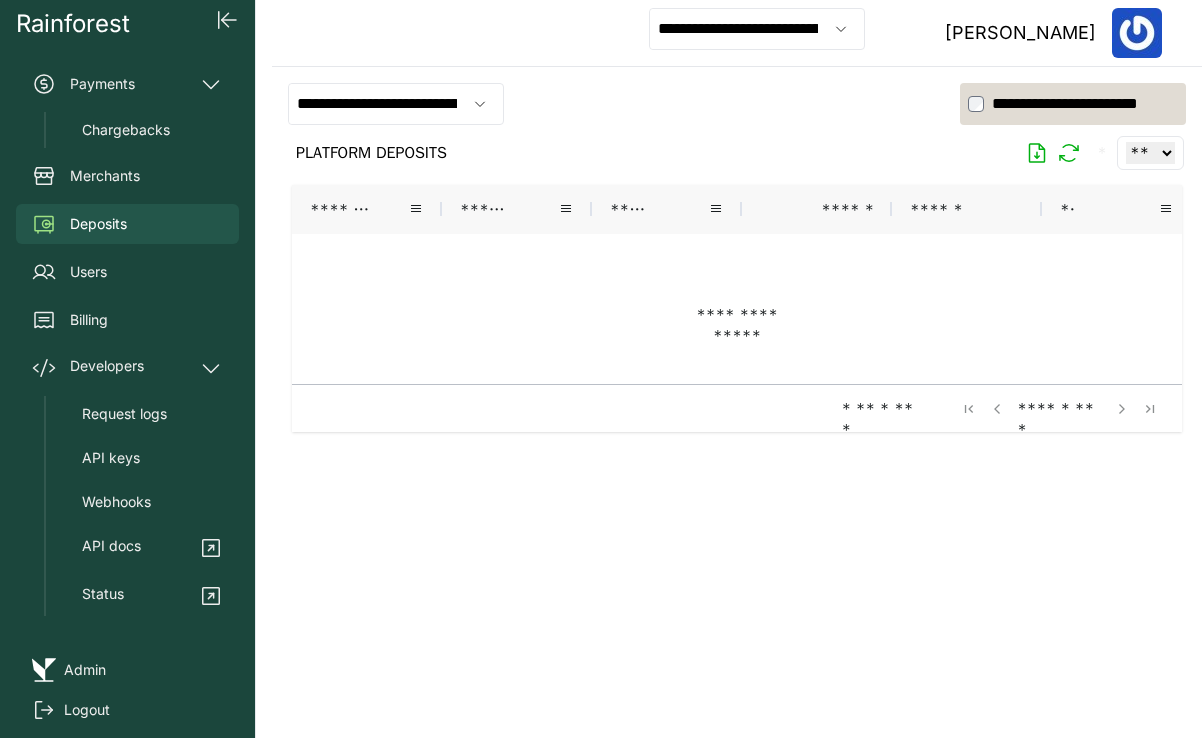 click on "**********" at bounding box center [737, 33] 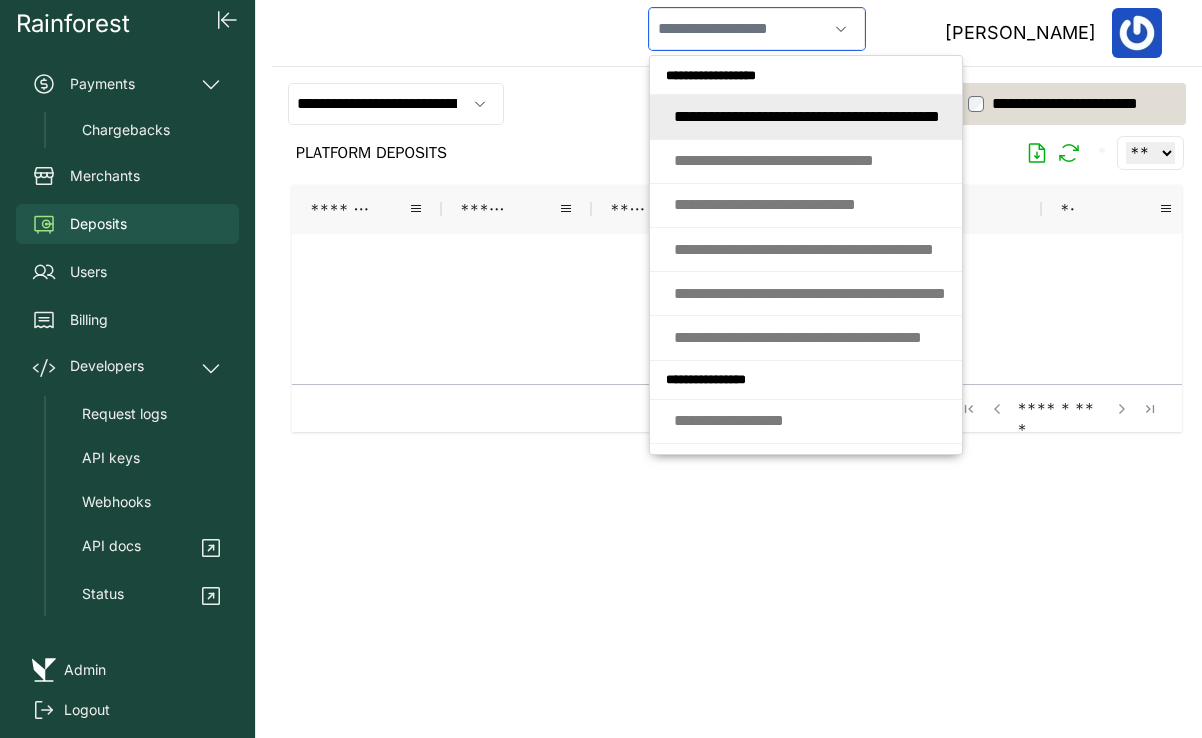 click at bounding box center [738, 29] 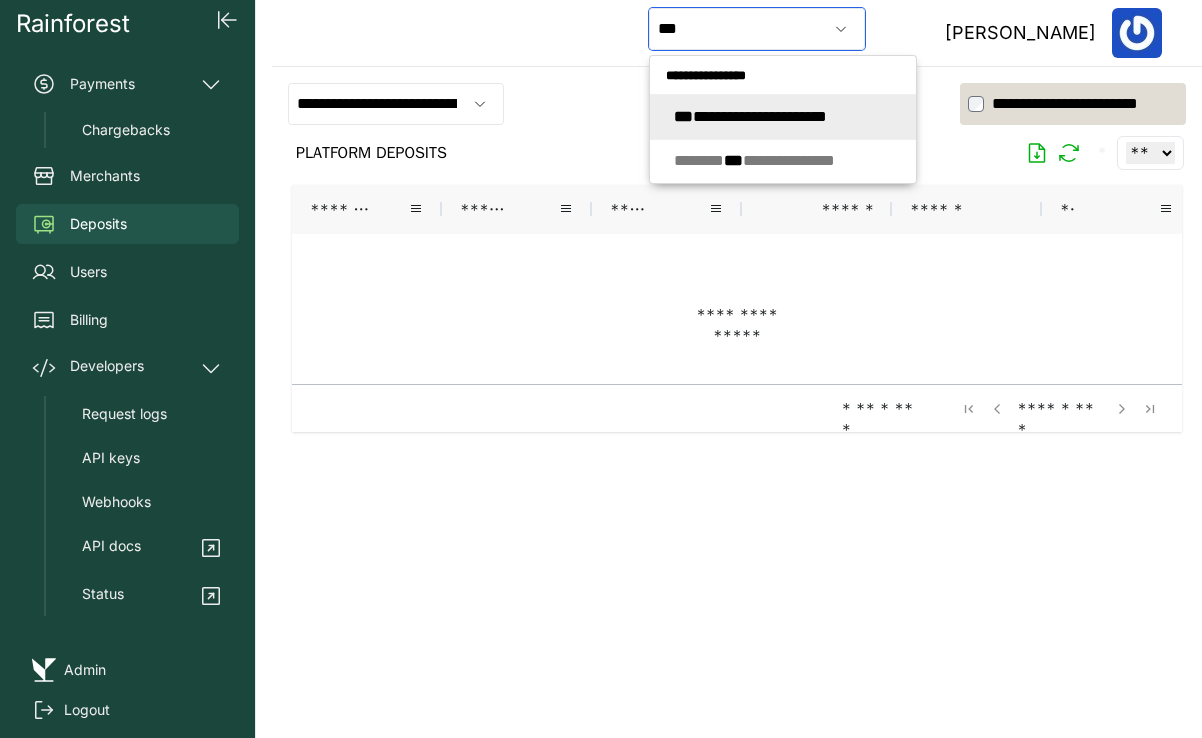 click on "**********" at bounding box center [750, 116] 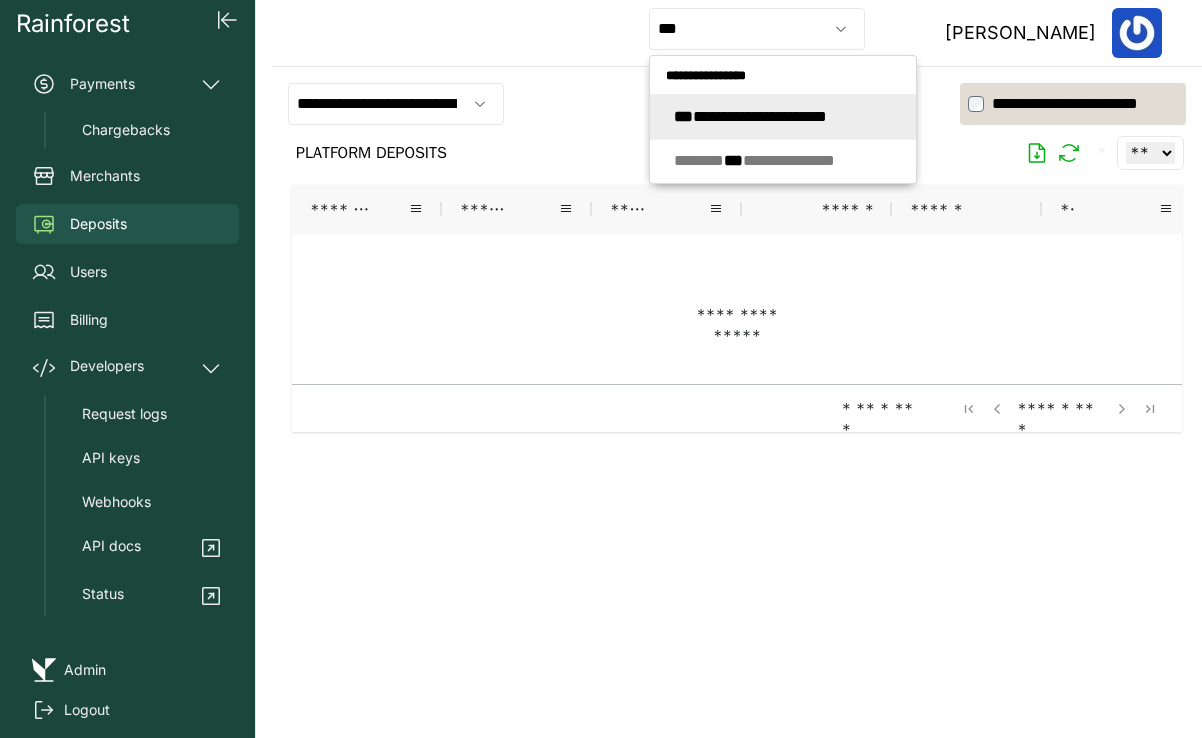 type on "**********" 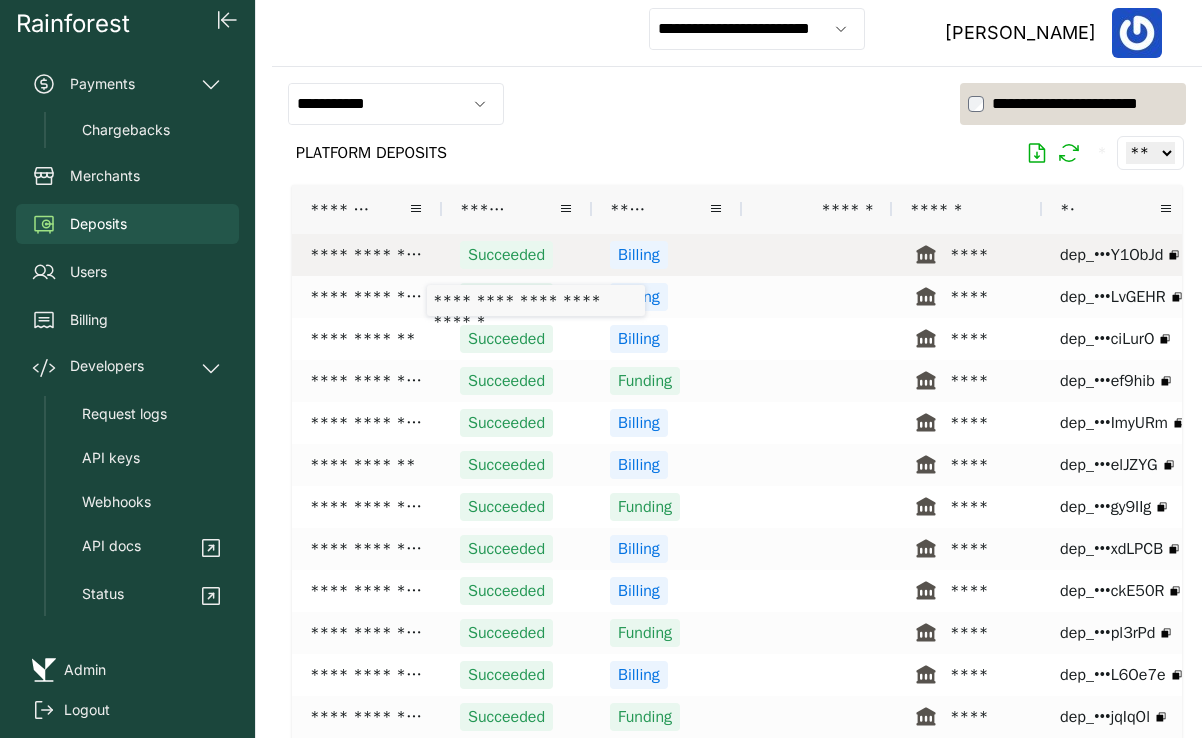 click on "**********" at bounding box center [367, 255] 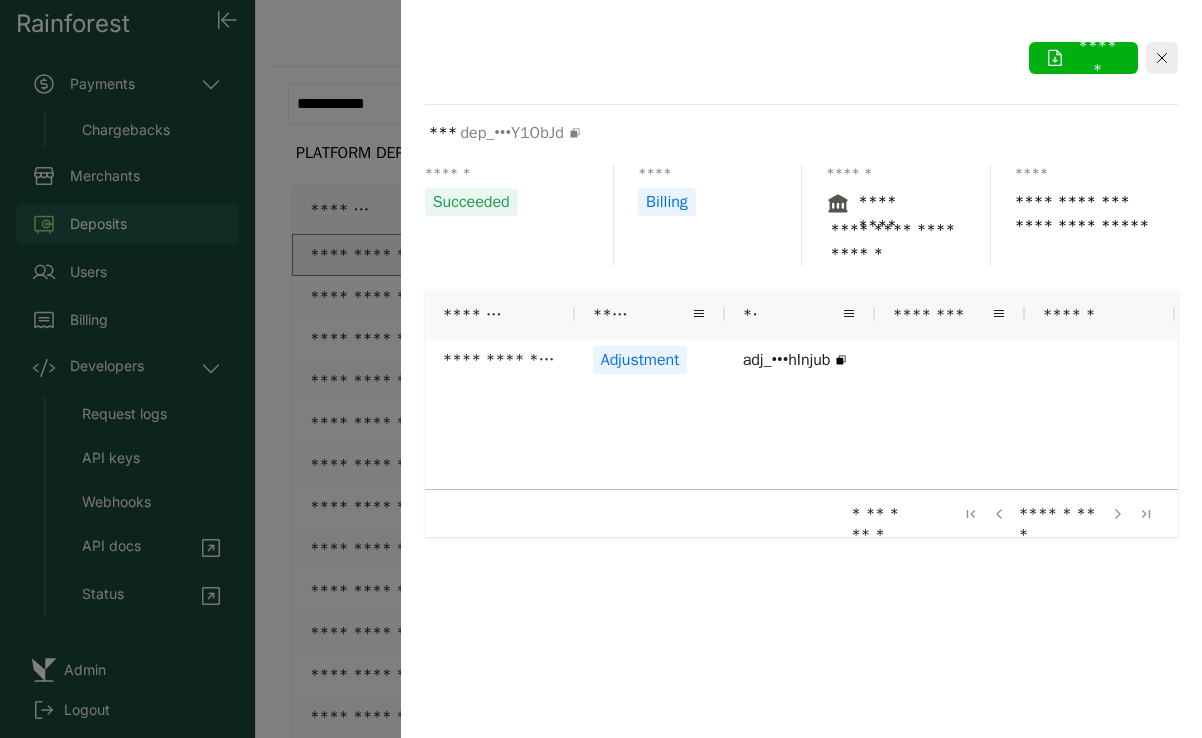 scroll, scrollTop: 0, scrollLeft: 14, axis: horizontal 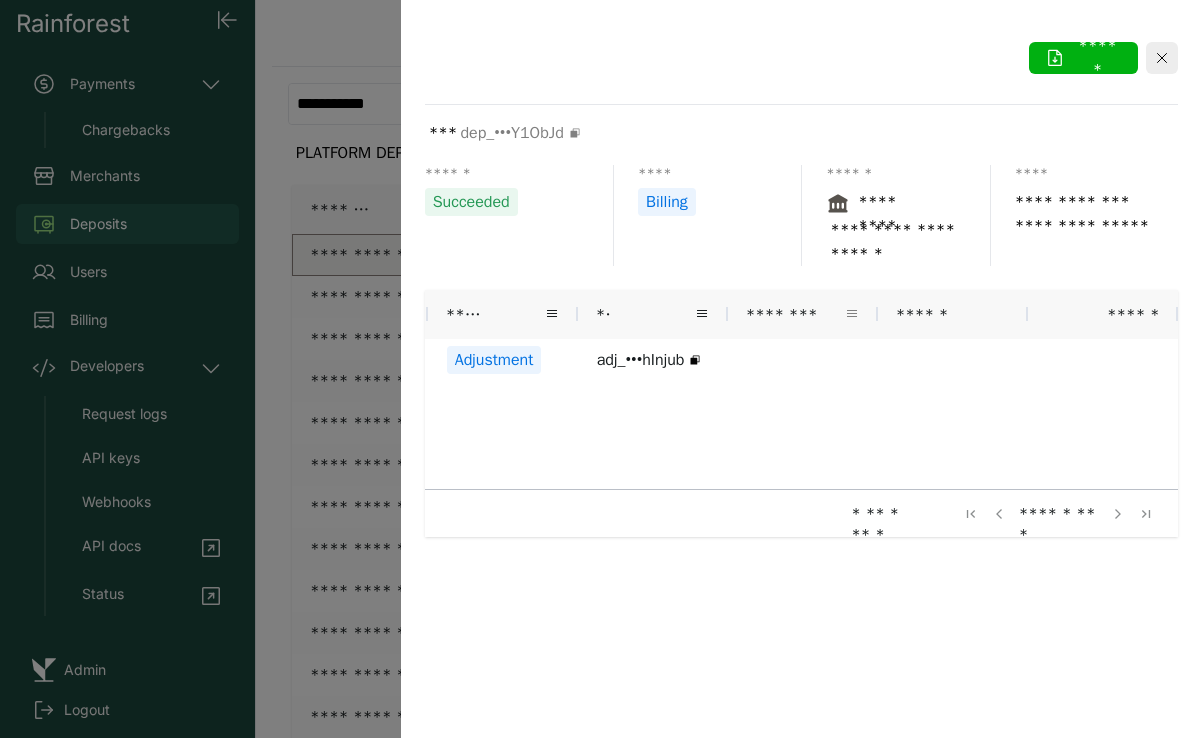 click at bounding box center [852, 314] 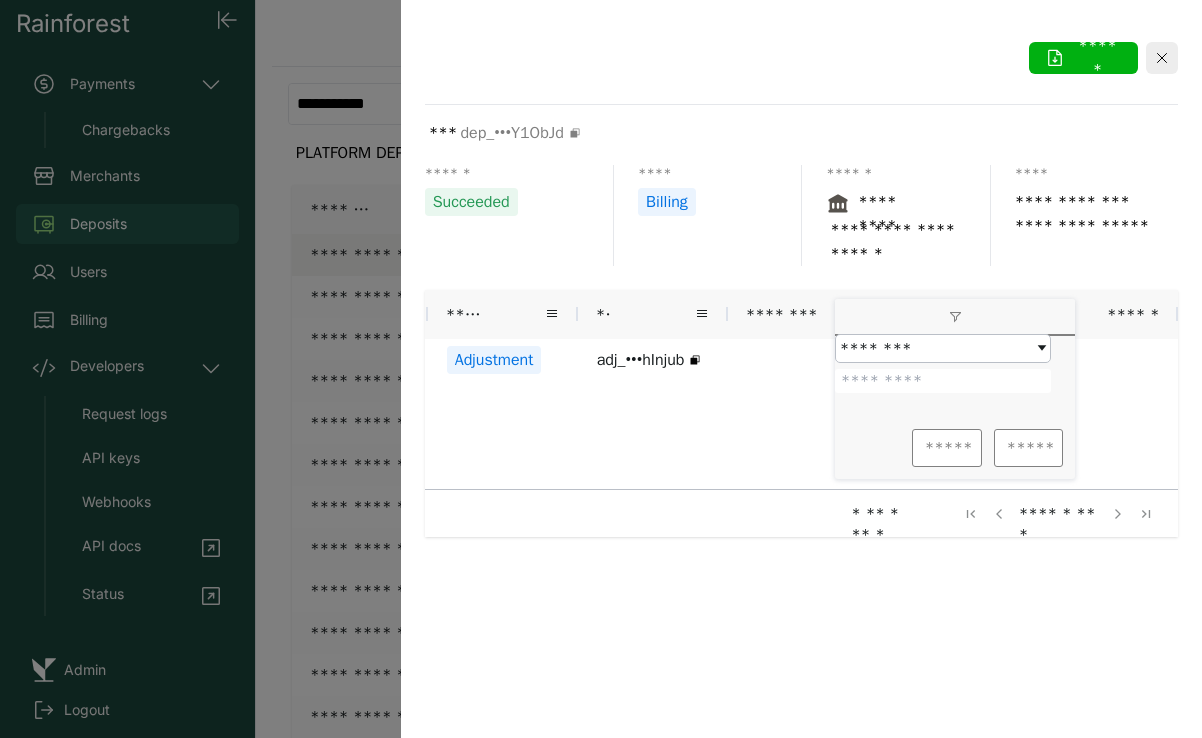 click on "**" at bounding box center [653, 314] 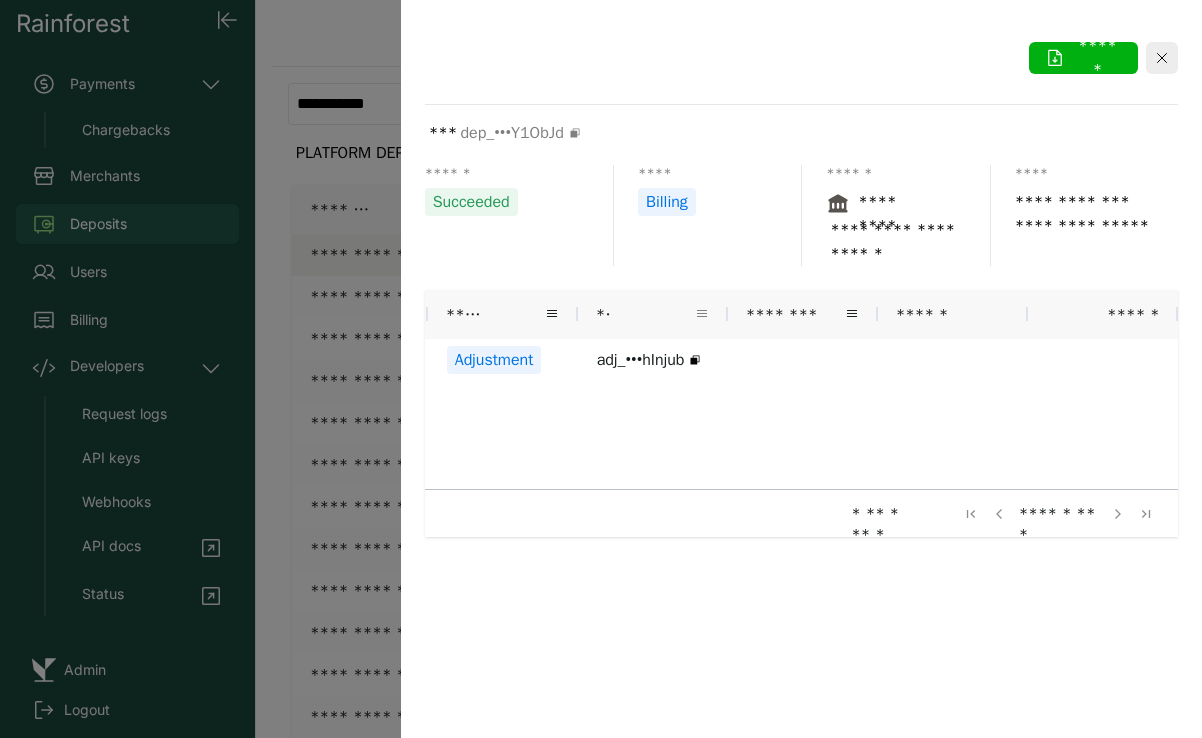 click at bounding box center (702, 314) 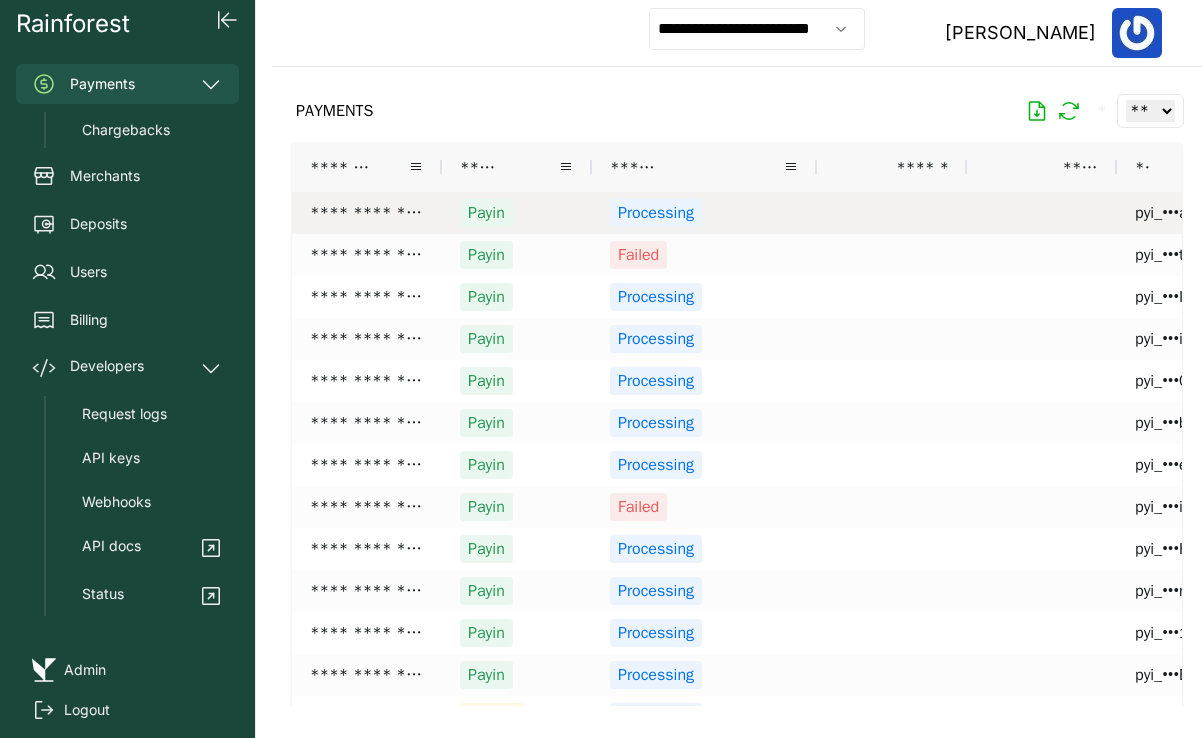click on "Processing" at bounding box center (704, 213) 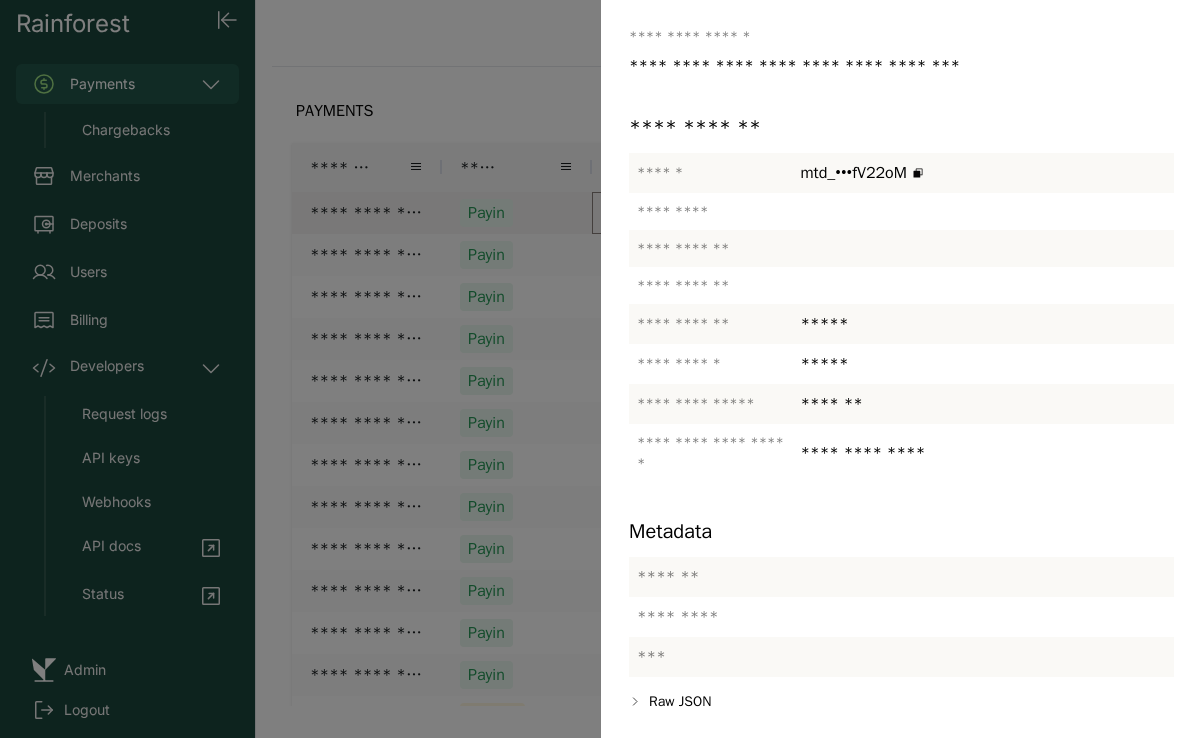 scroll, scrollTop: 0, scrollLeft: 0, axis: both 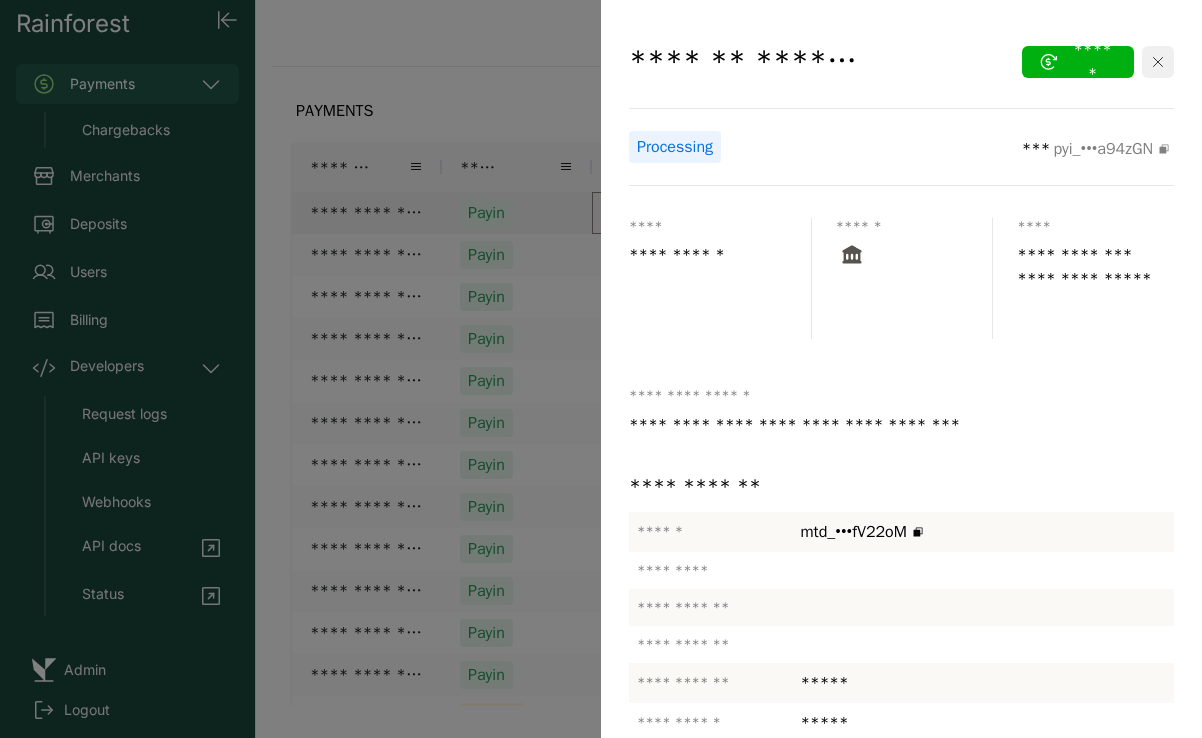 click 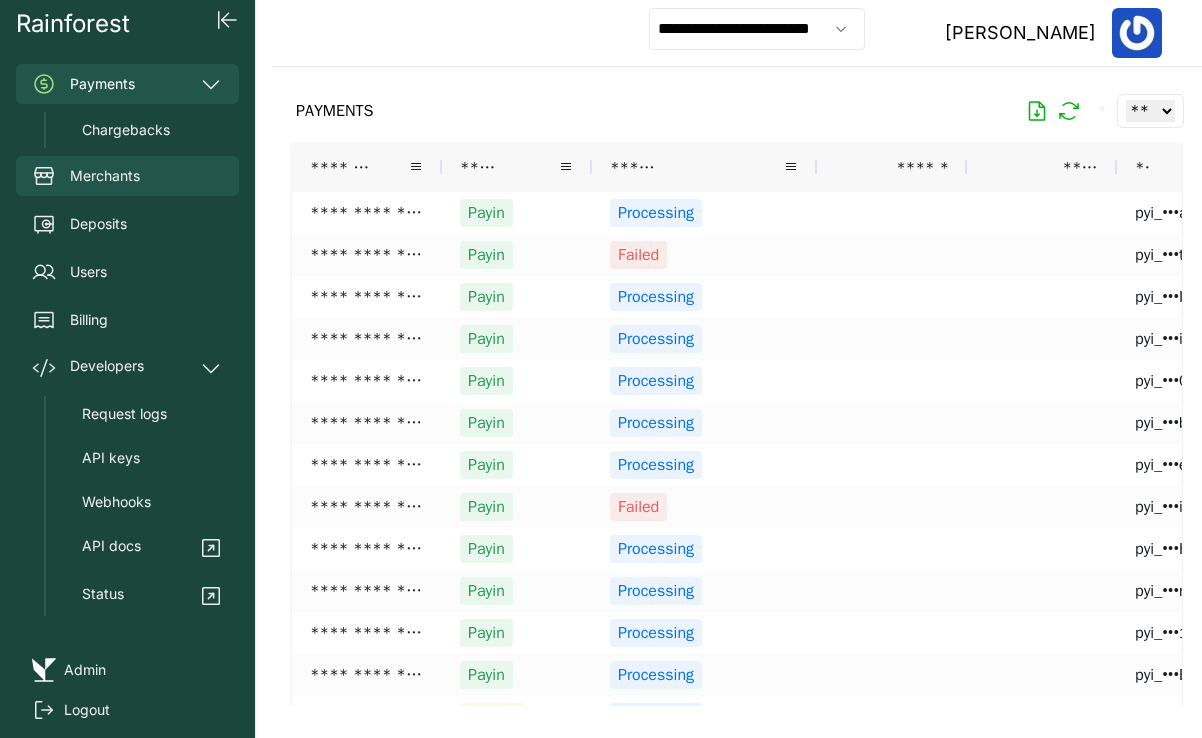 click on "Merchants" at bounding box center (127, 176) 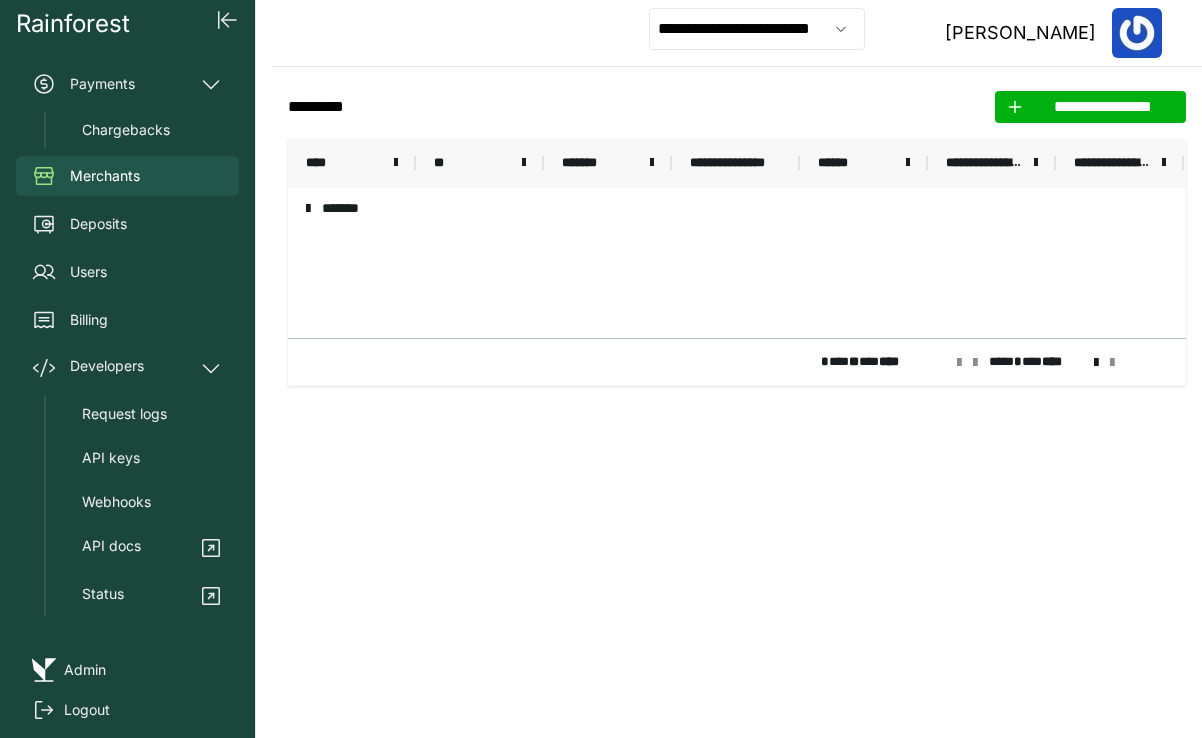 click on "Payments Chargebacks Merchants Deposits Users Billing Developers Request logs API keys Webhooks API docs Status" at bounding box center [127, 340] 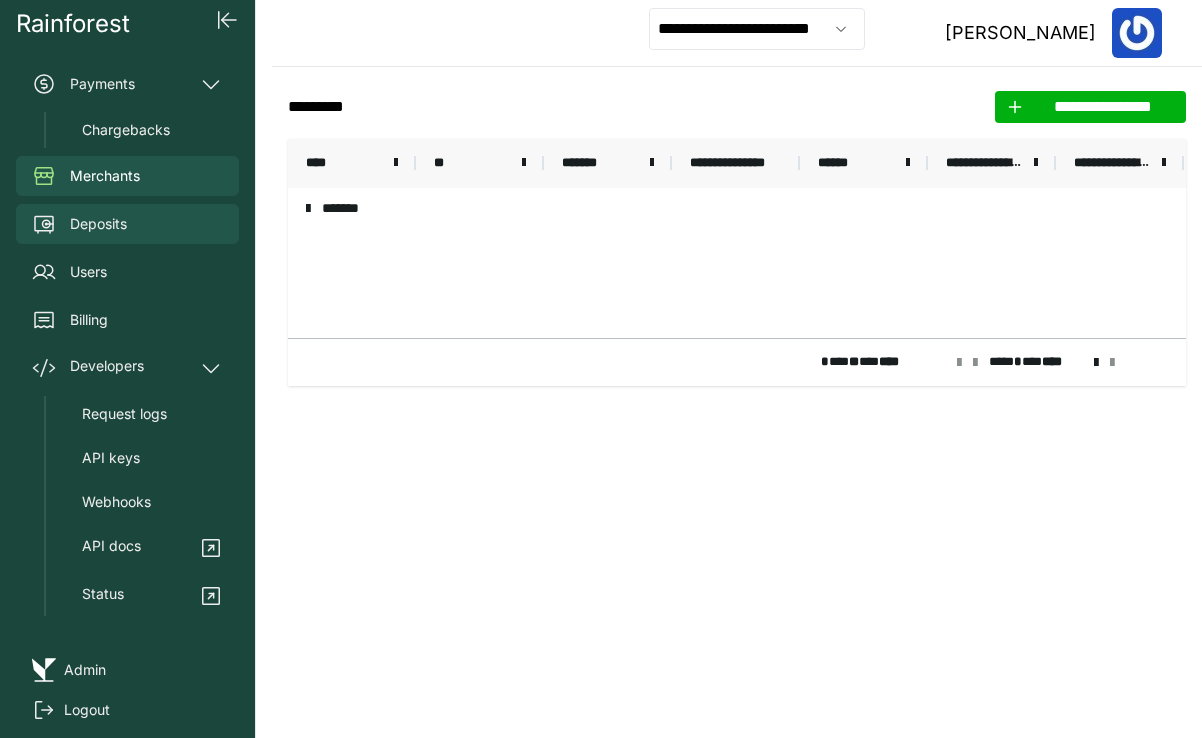 click on "Deposits" at bounding box center [98, 224] 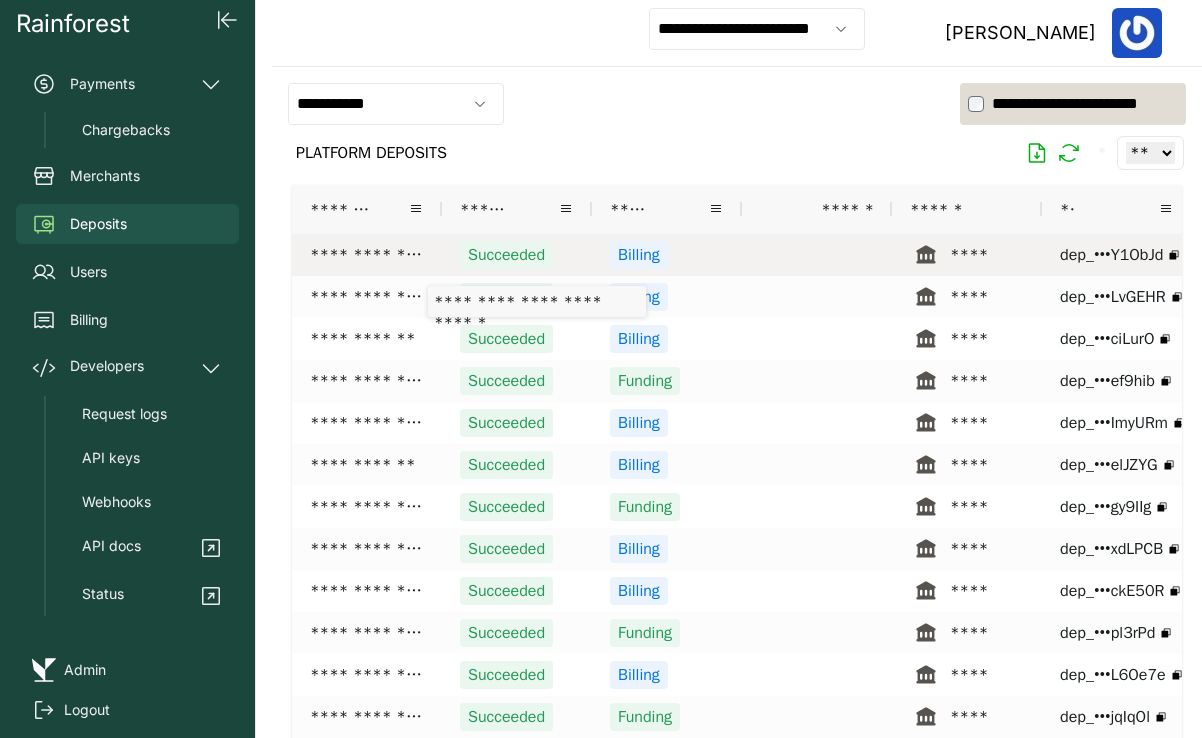 click on "**********" at bounding box center [367, 255] 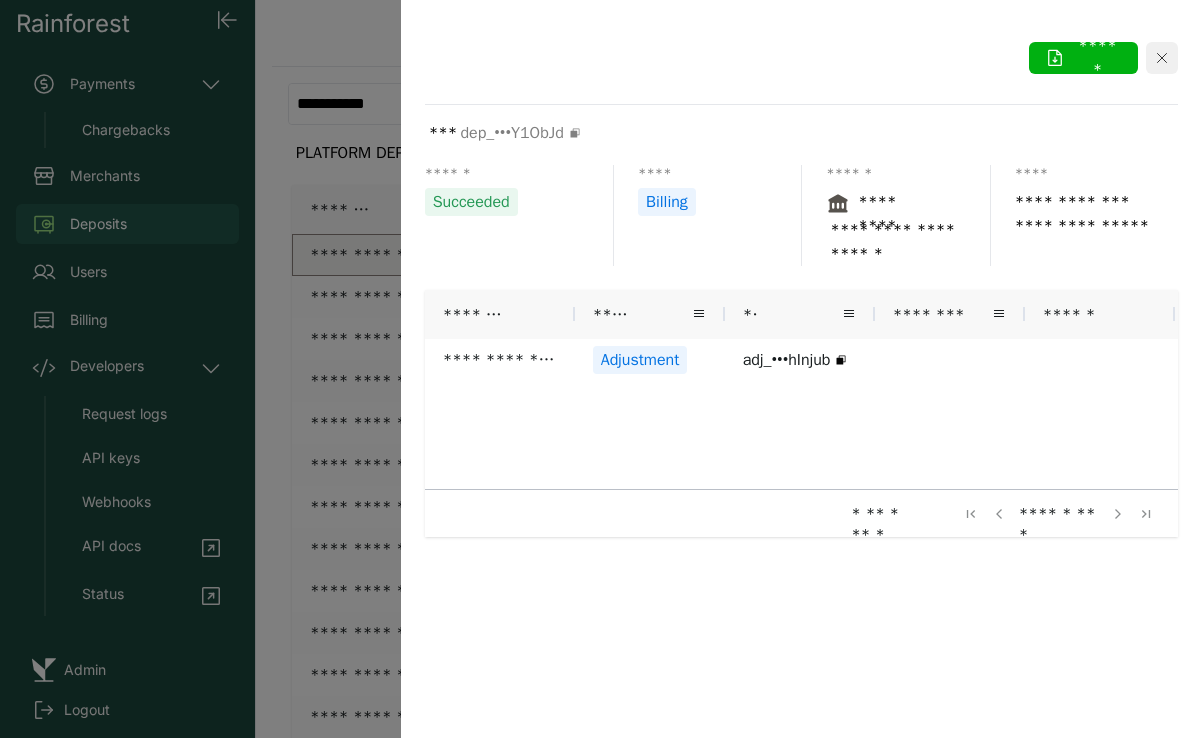 click at bounding box center [1162, 58] 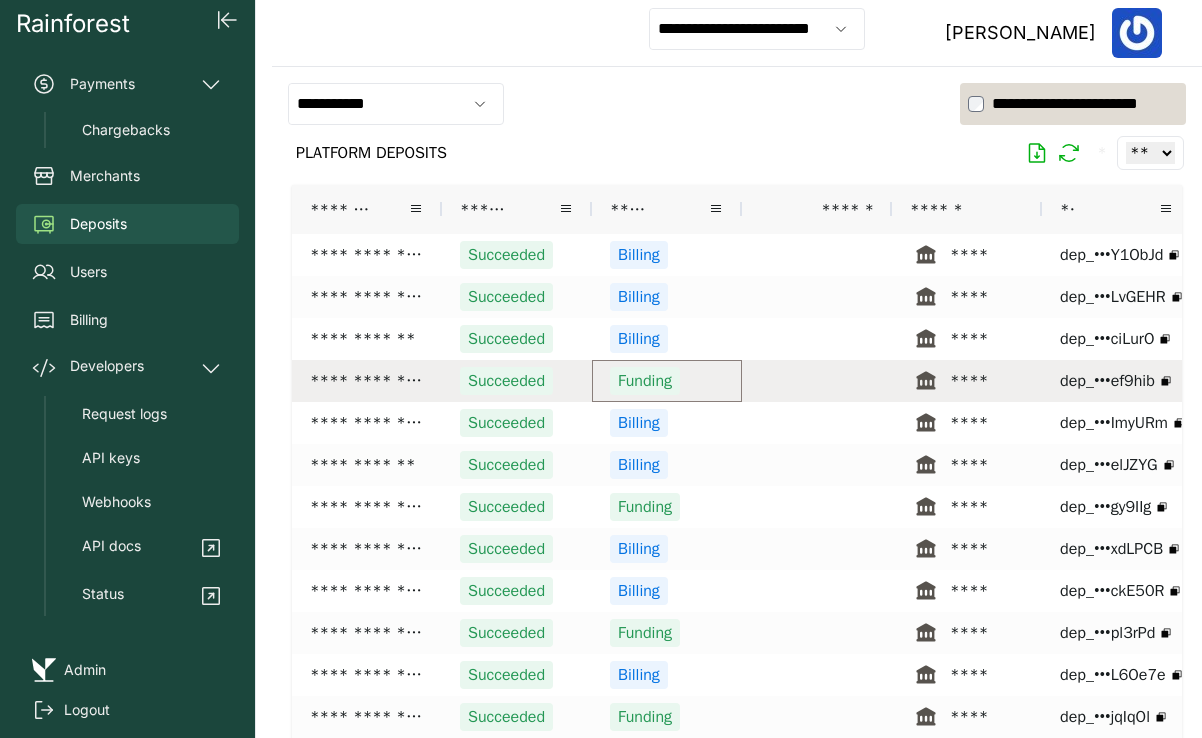click on "Funding" at bounding box center (667, 381) 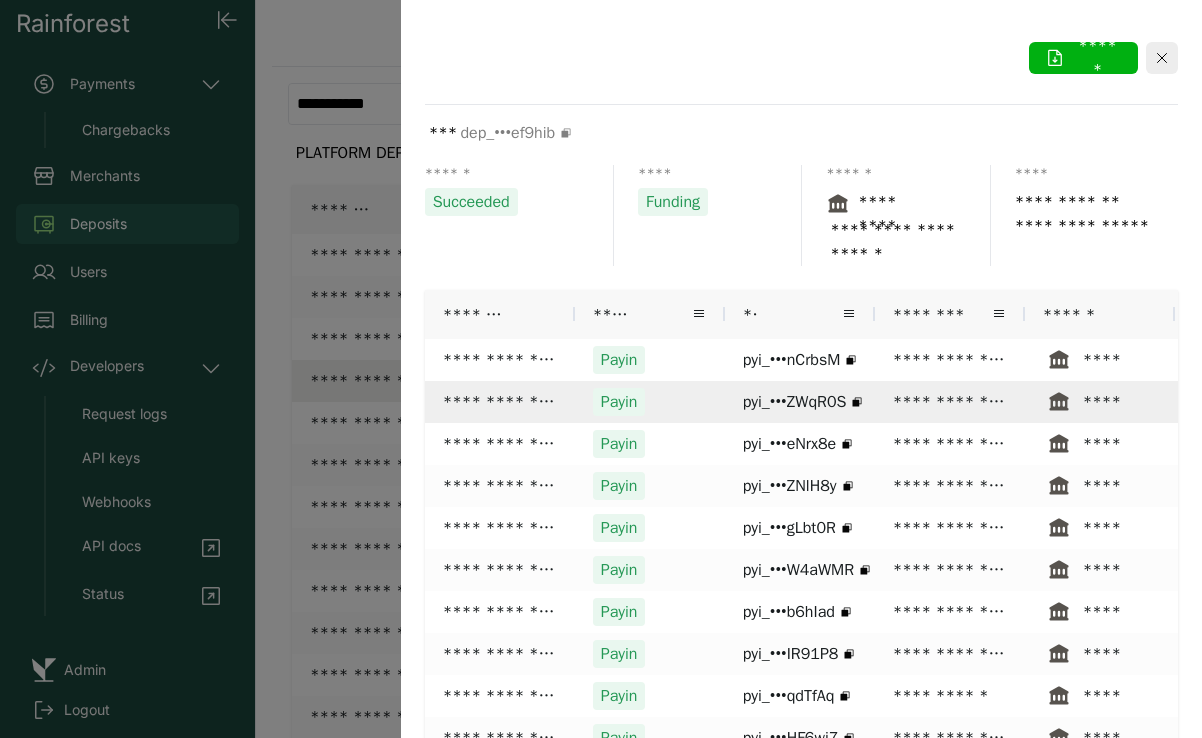 scroll, scrollTop: 0, scrollLeft: 0, axis: both 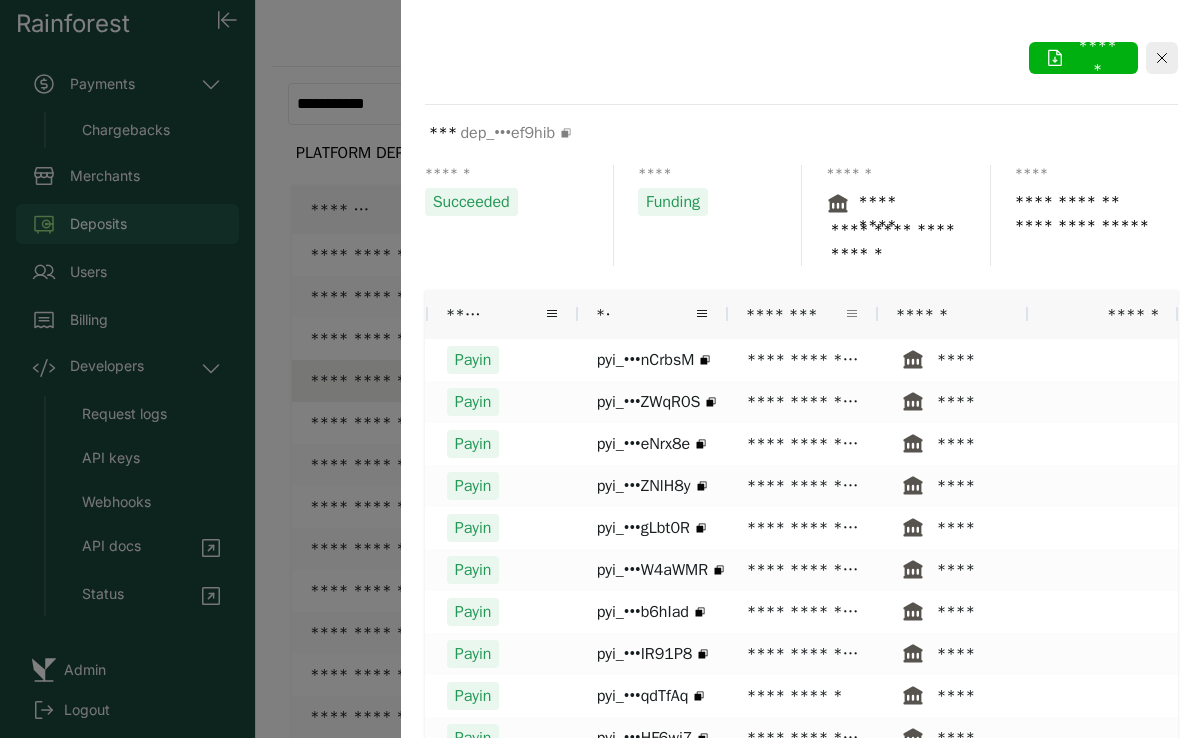 click at bounding box center (852, 314) 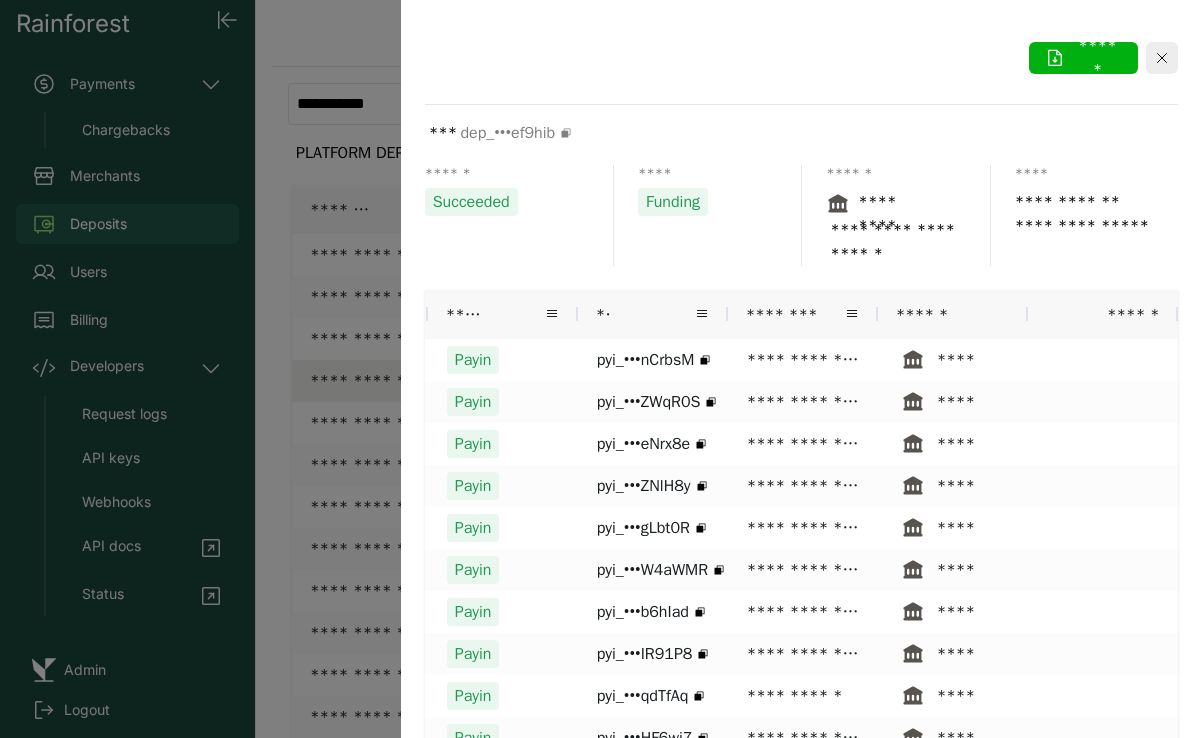 click on "********" at bounding box center (784, 314) 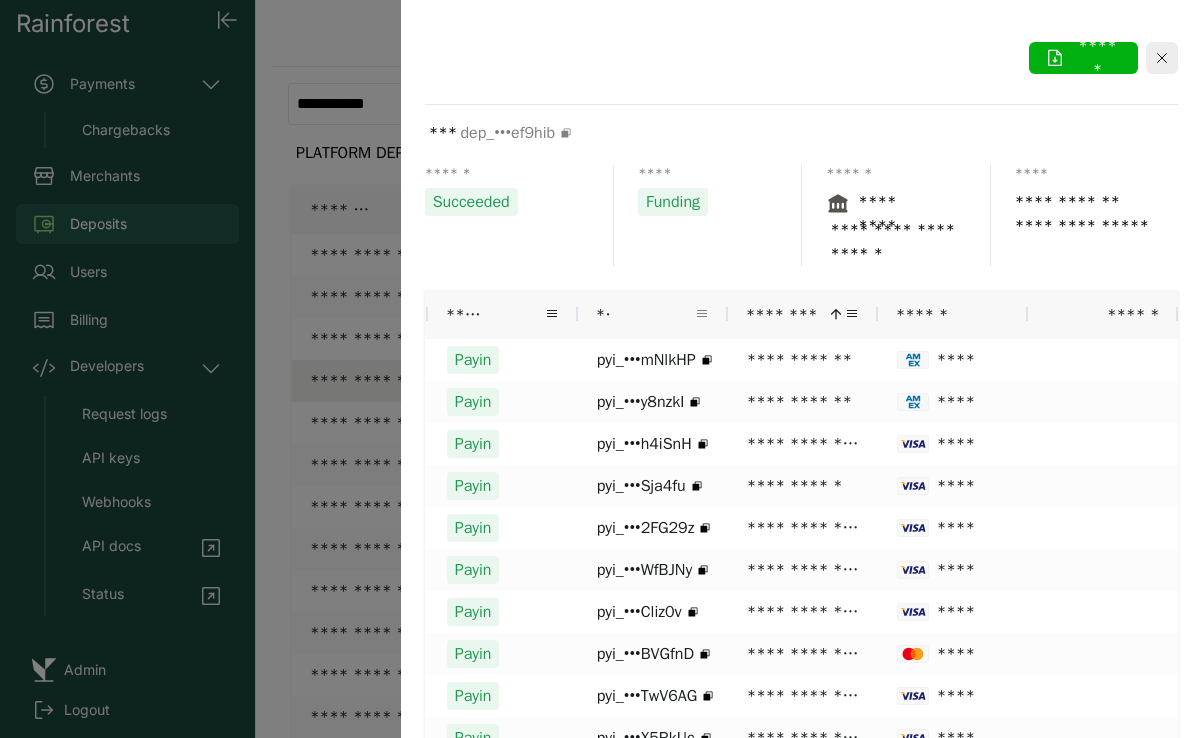 click at bounding box center (702, 314) 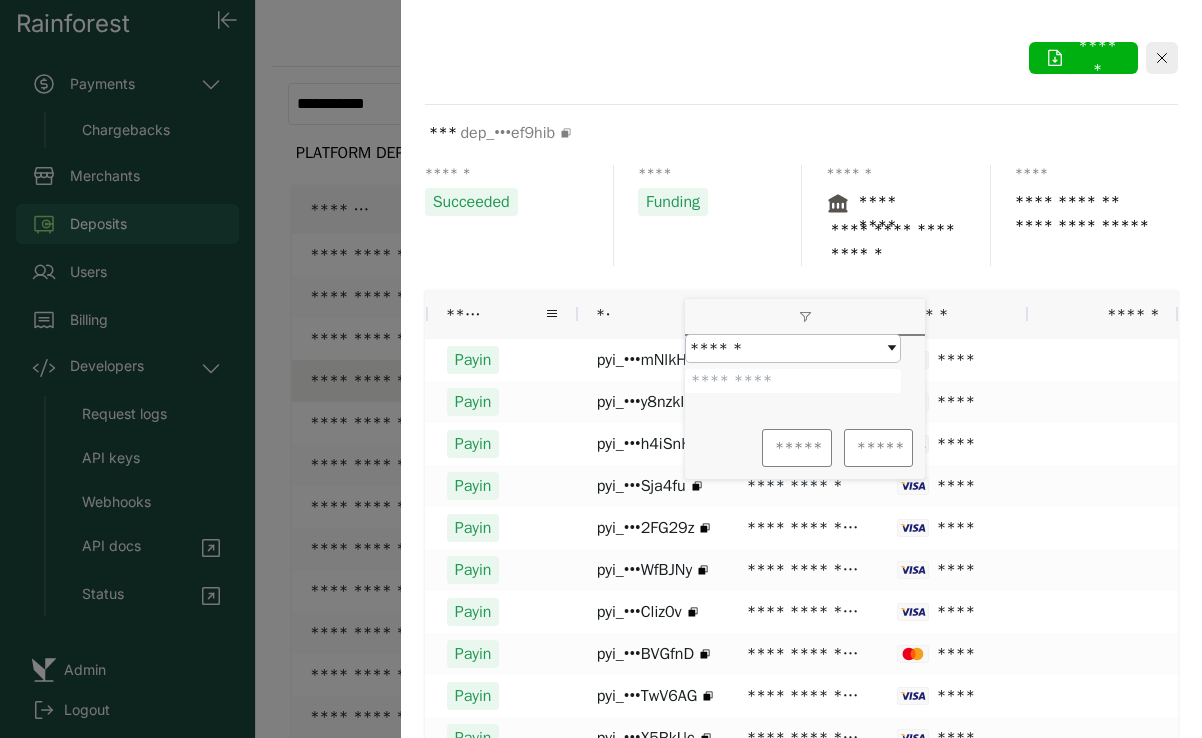 click on "**********" at bounding box center [801, 216] 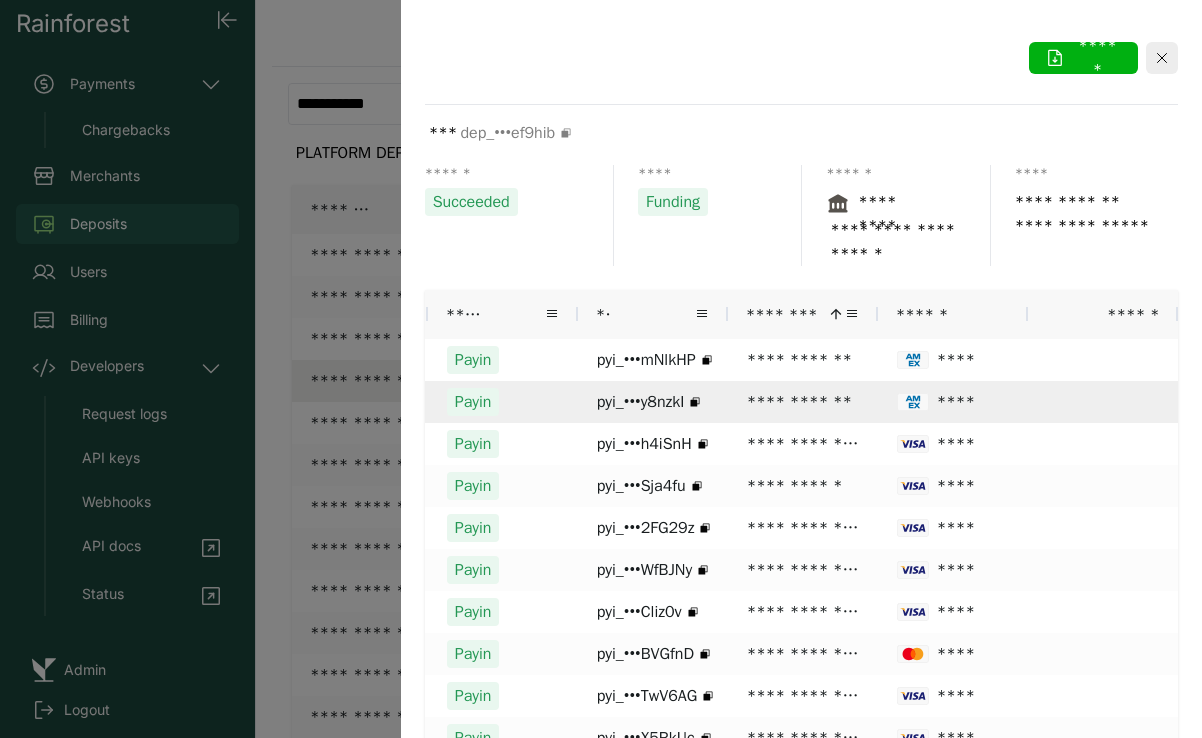 scroll, scrollTop: 0, scrollLeft: 81, axis: horizontal 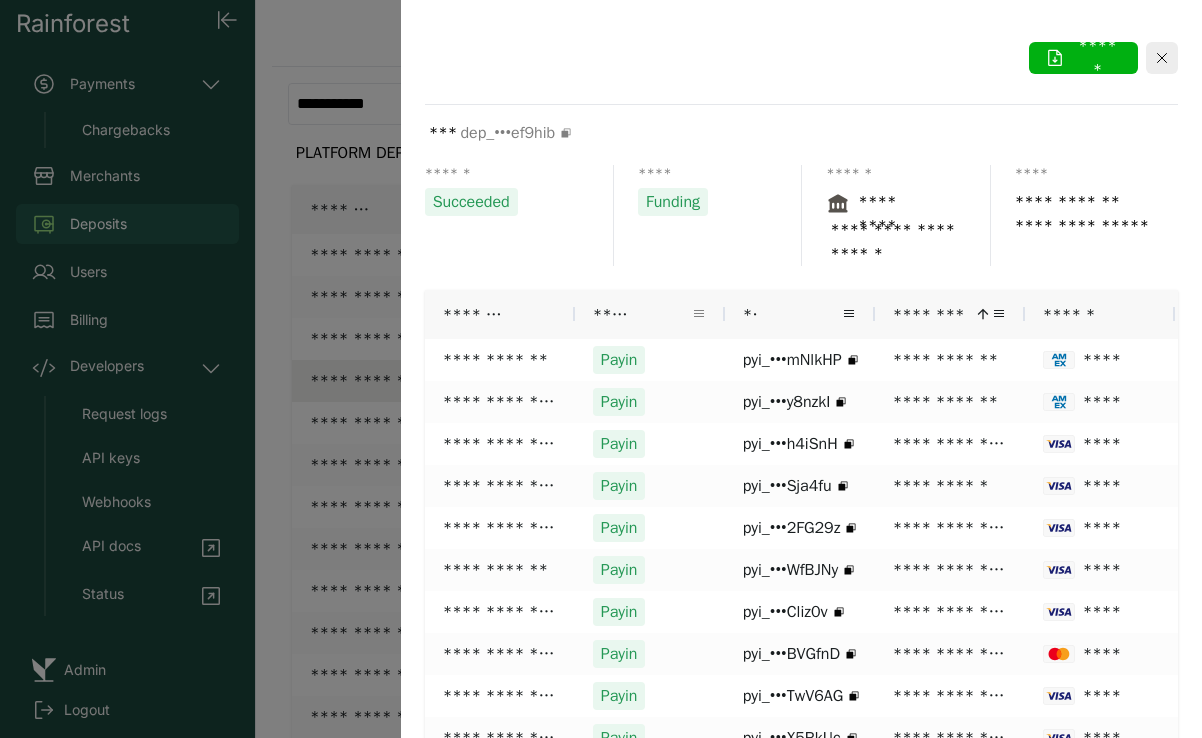 click at bounding box center [699, 314] 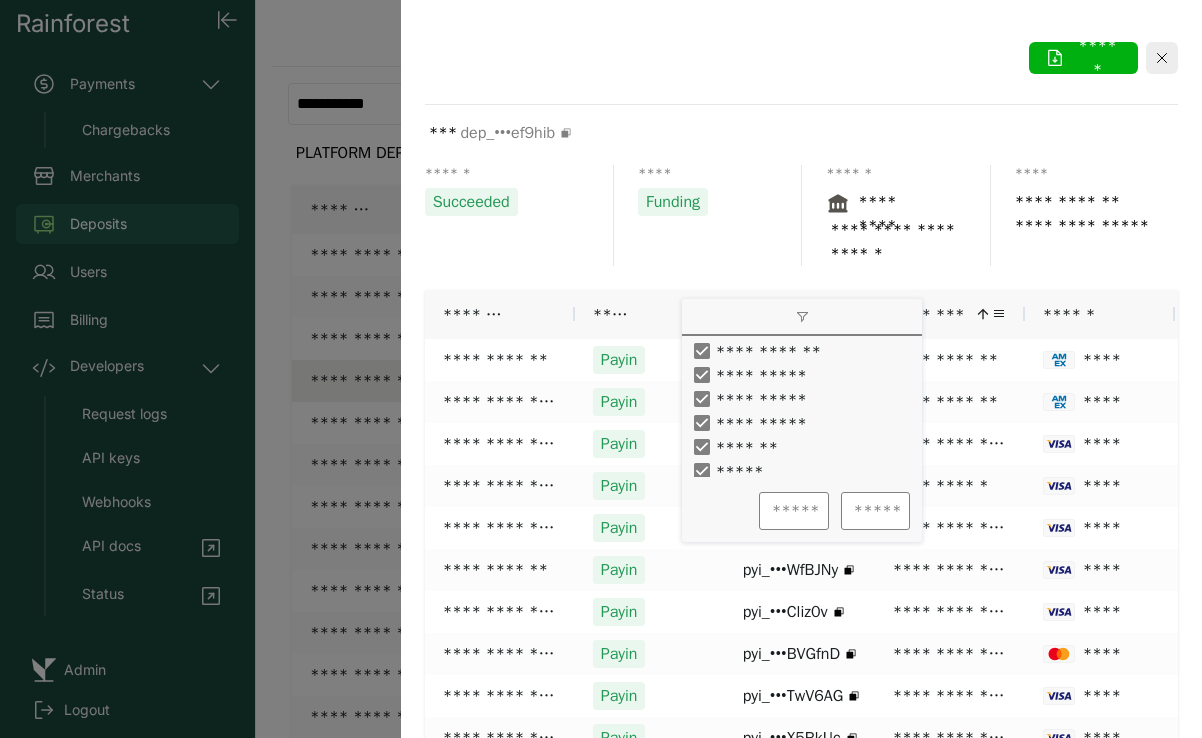 click on "**********" at bounding box center (801, 216) 